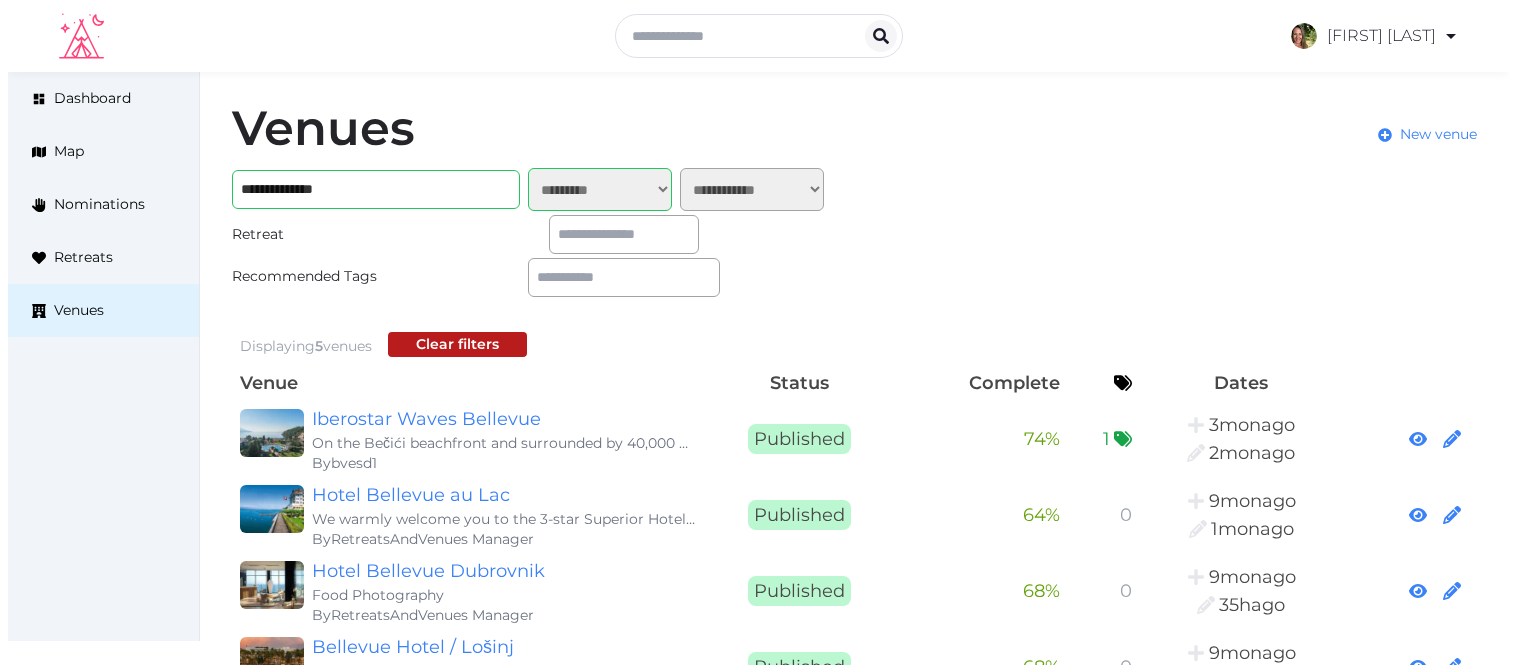 scroll, scrollTop: 0, scrollLeft: 0, axis: both 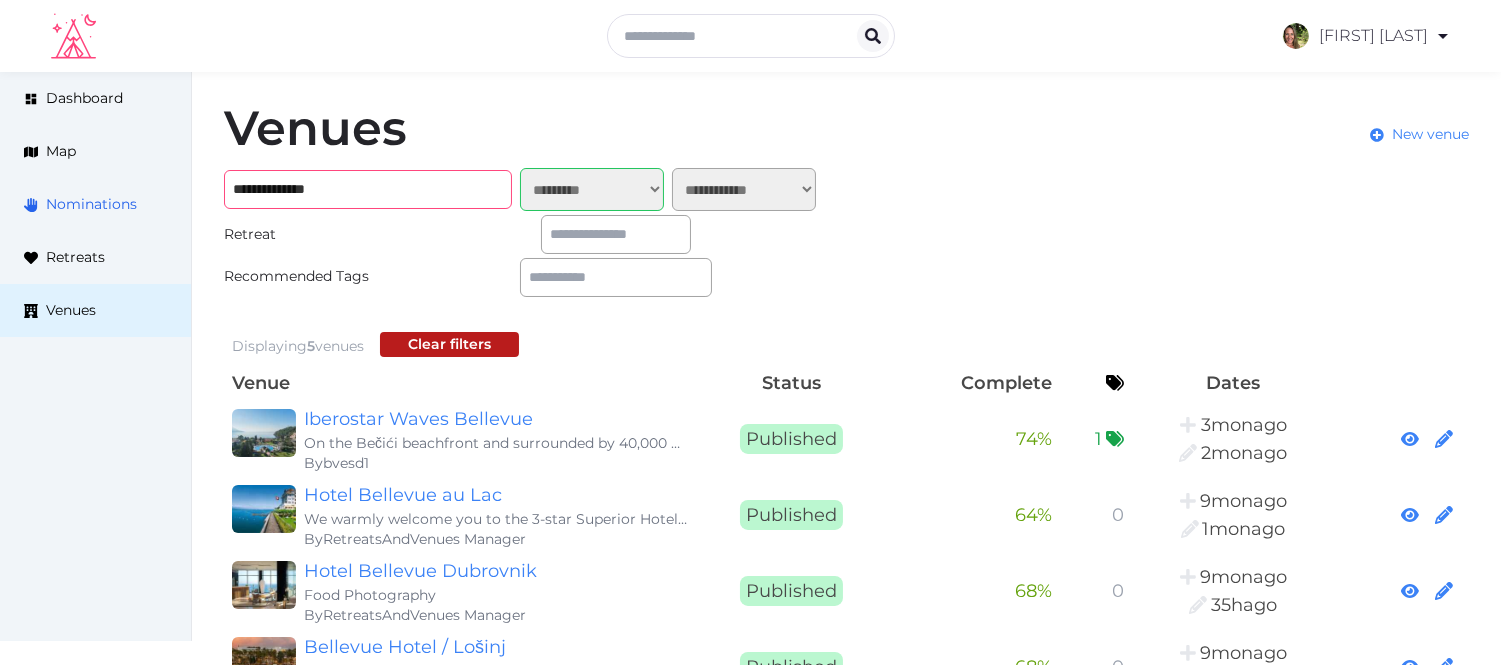 drag, startPoint x: 347, startPoint y: 187, endPoint x: 125, endPoint y: 206, distance: 222.81158 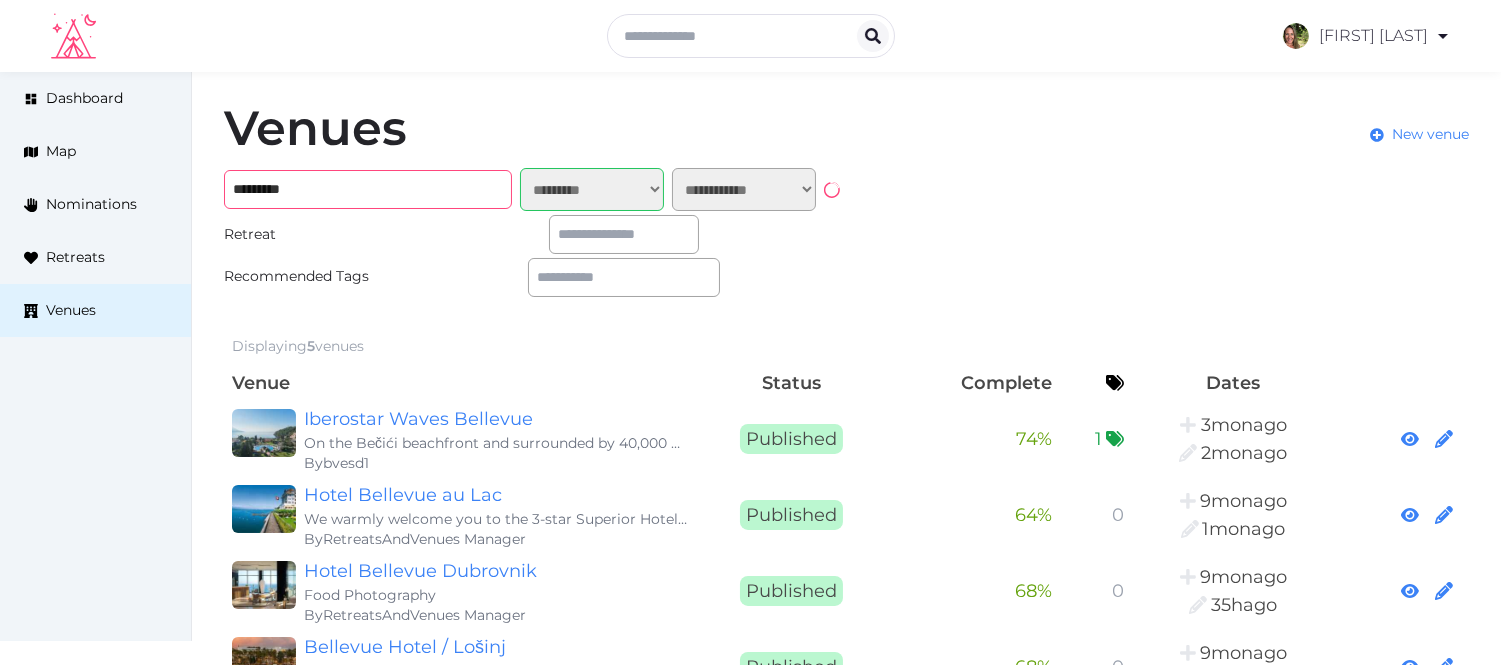 type on "**********" 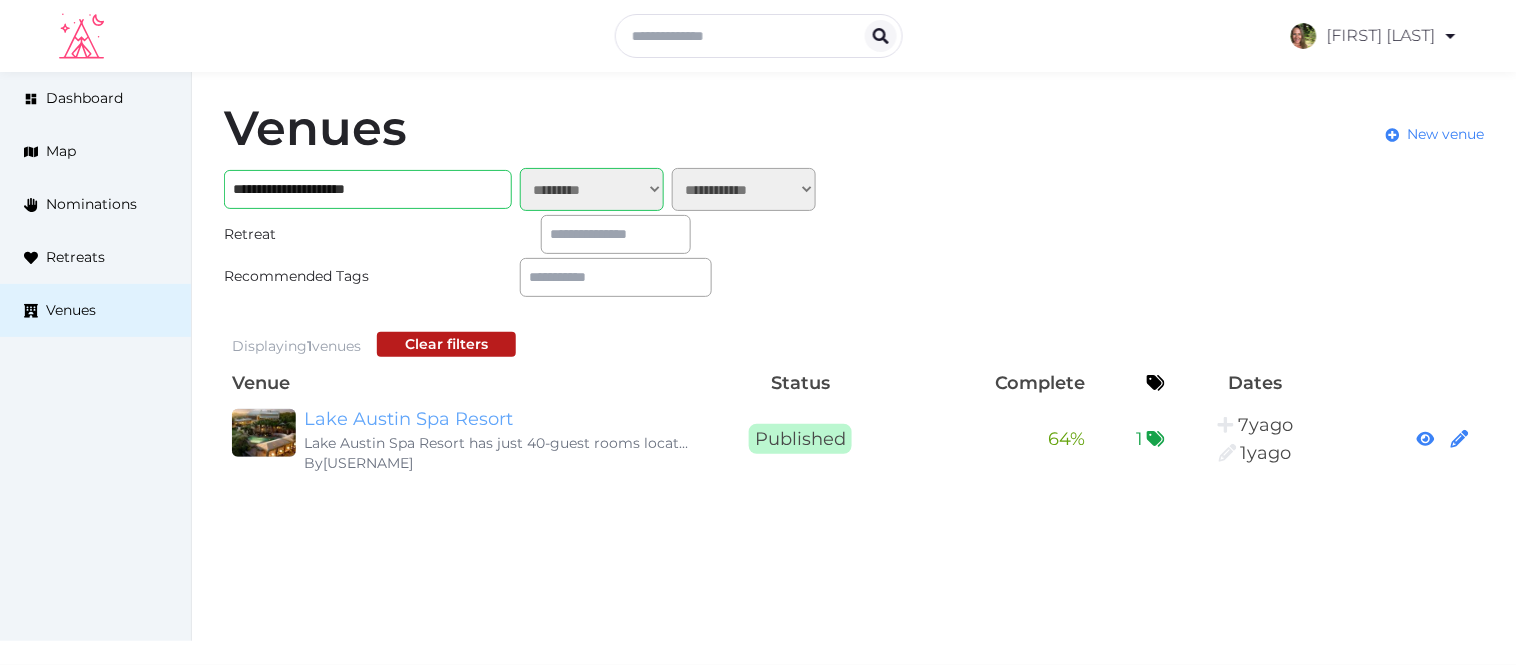 click on "Lake Austin Spa Resort" at bounding box center (496, 419) 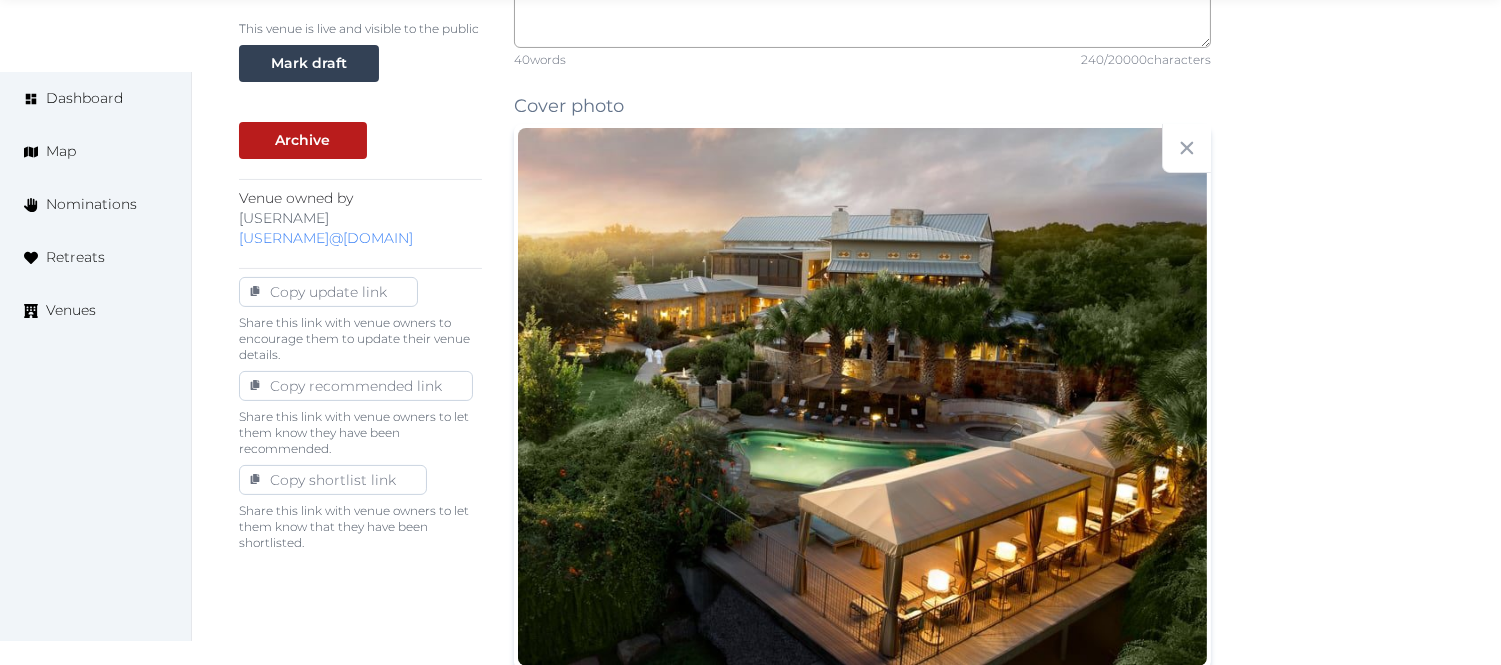 scroll, scrollTop: 666, scrollLeft: 0, axis: vertical 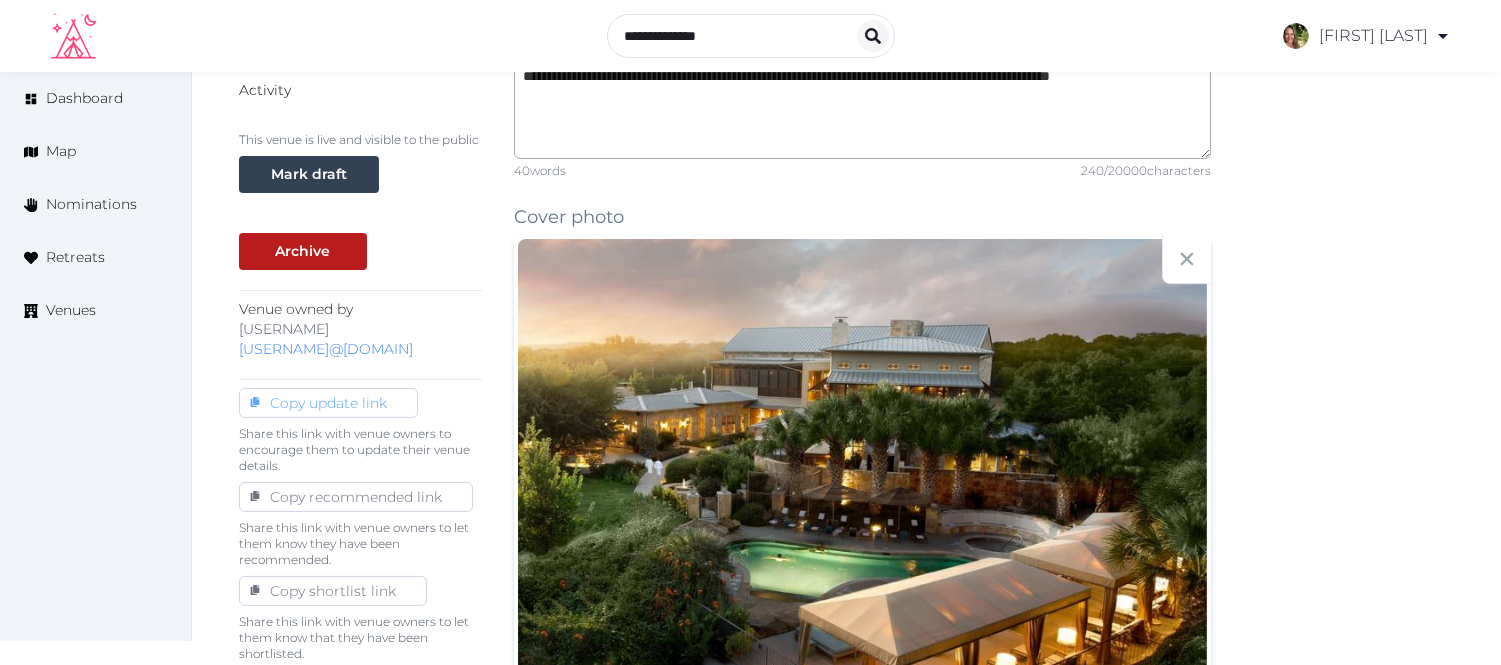 click on "Copy update link" at bounding box center [328, 403] 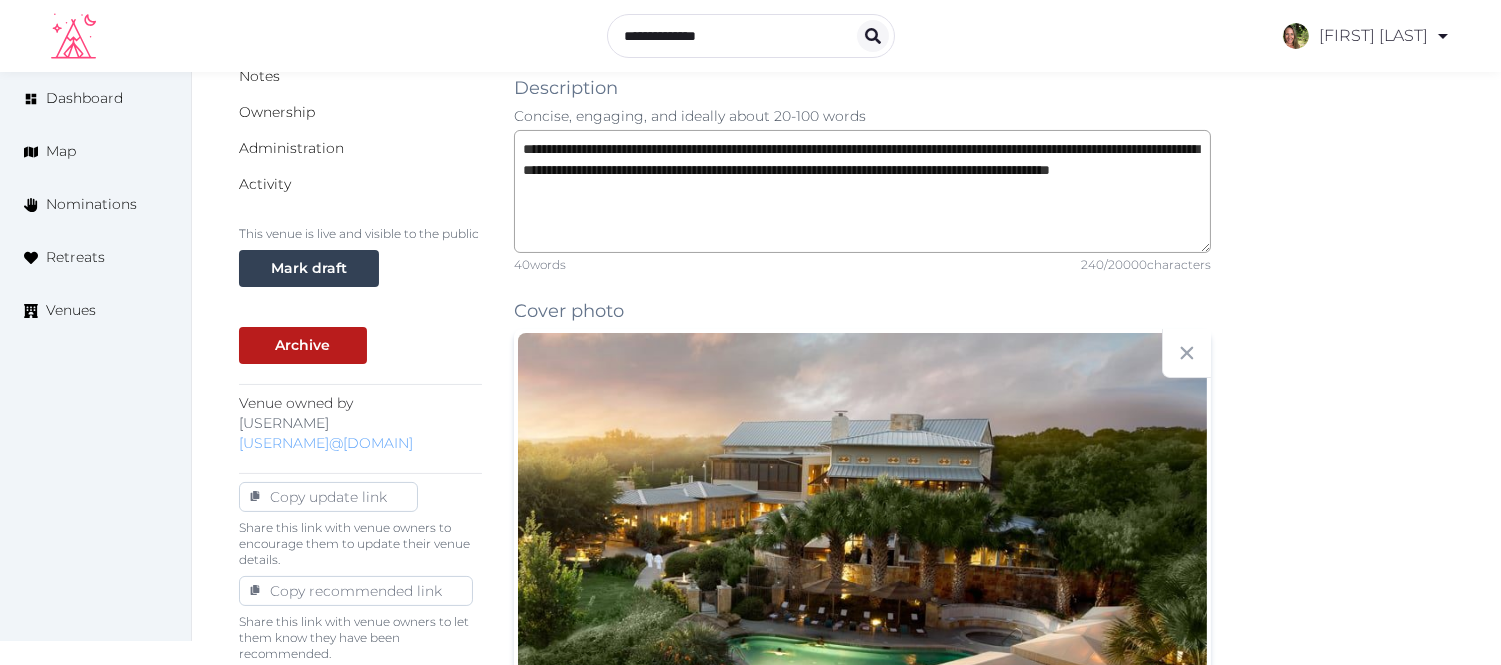 scroll, scrollTop: 444, scrollLeft: 0, axis: vertical 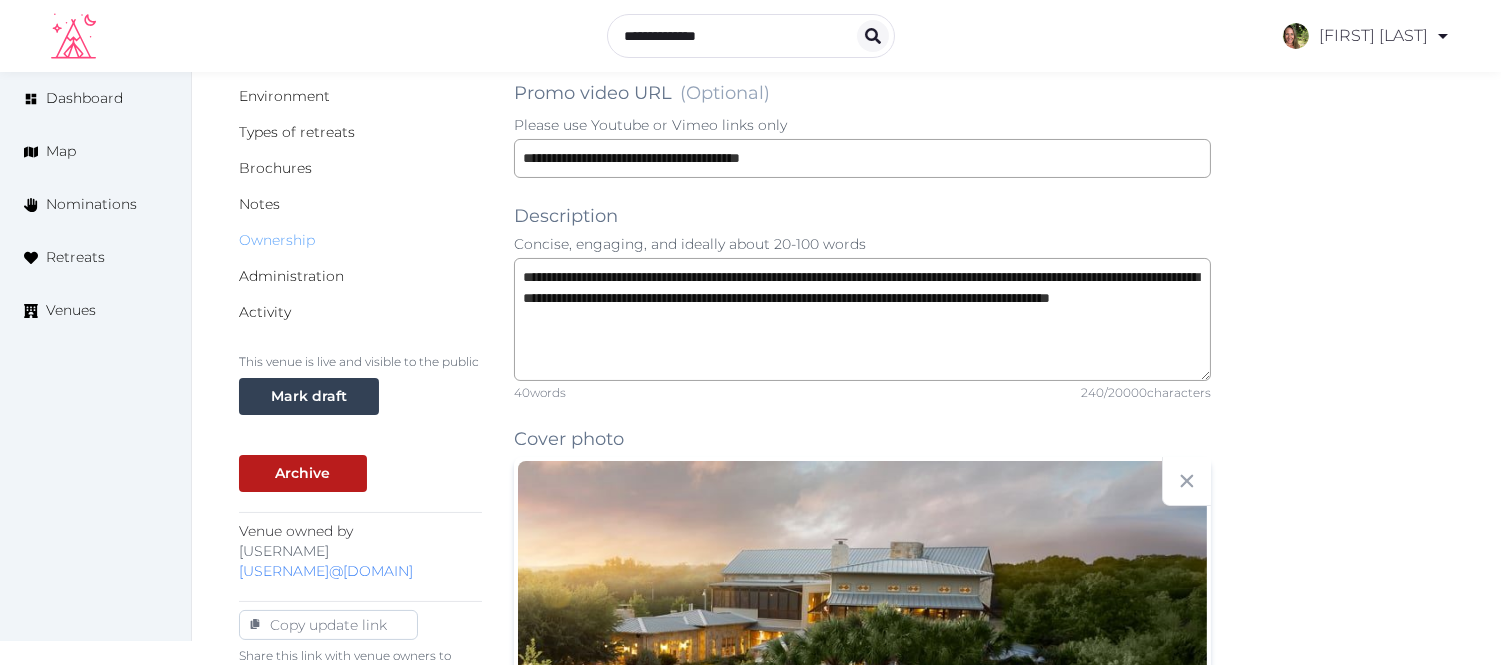click on "Ownership" at bounding box center [277, 240] 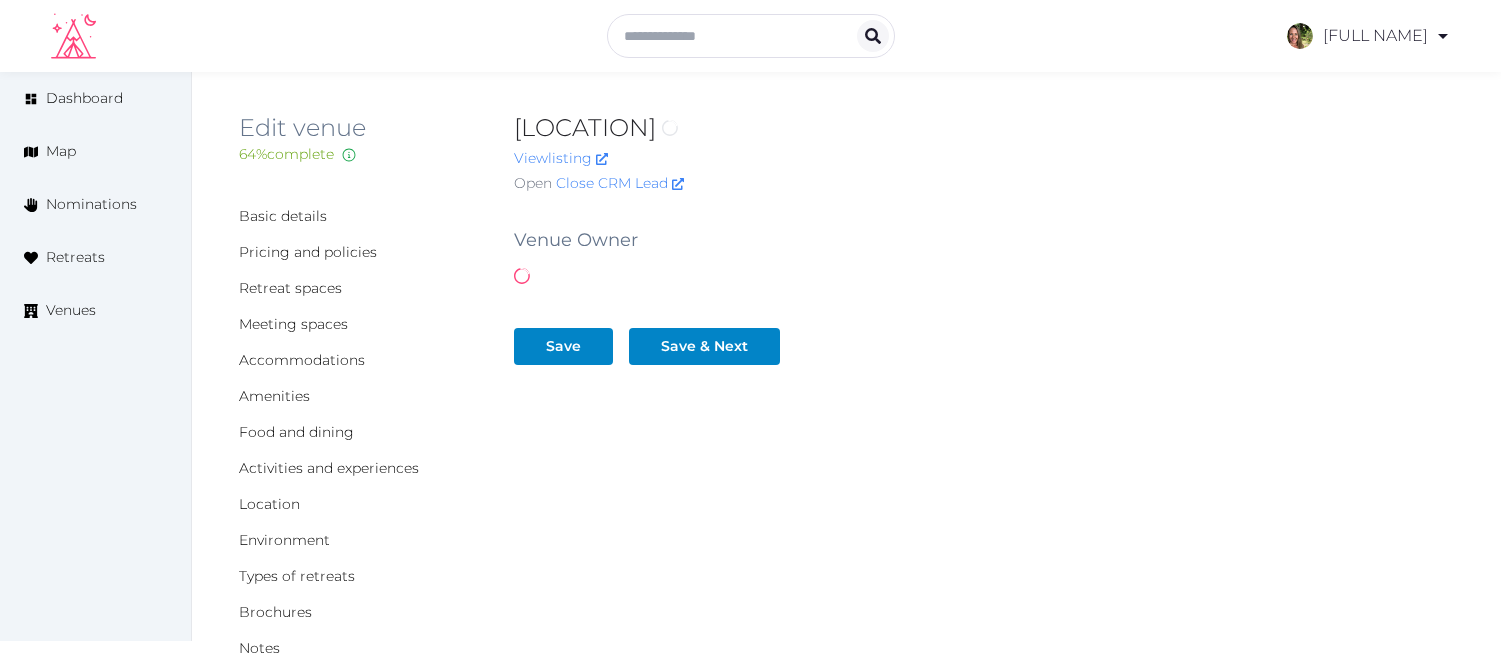 scroll, scrollTop: 0, scrollLeft: 0, axis: both 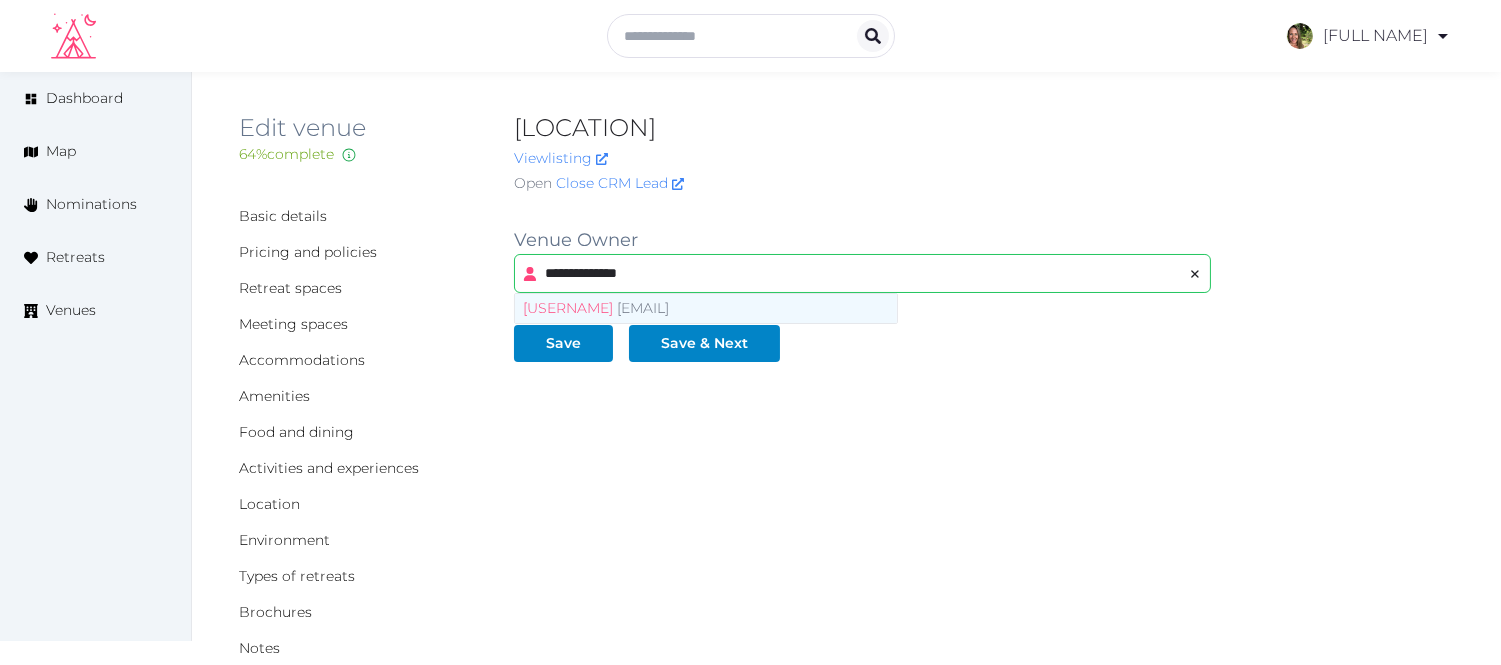 click on "**********" at bounding box center [858, 273] 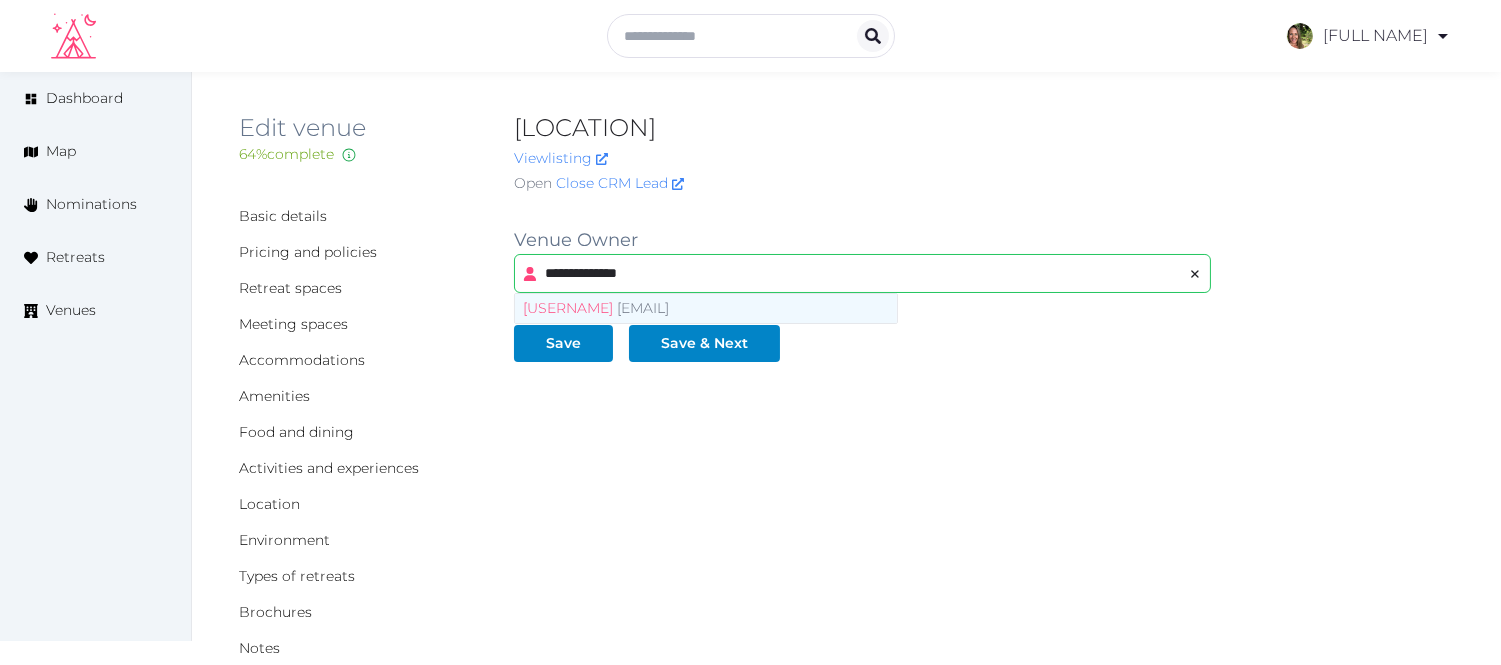 click on "**********" at bounding box center [846, 765] 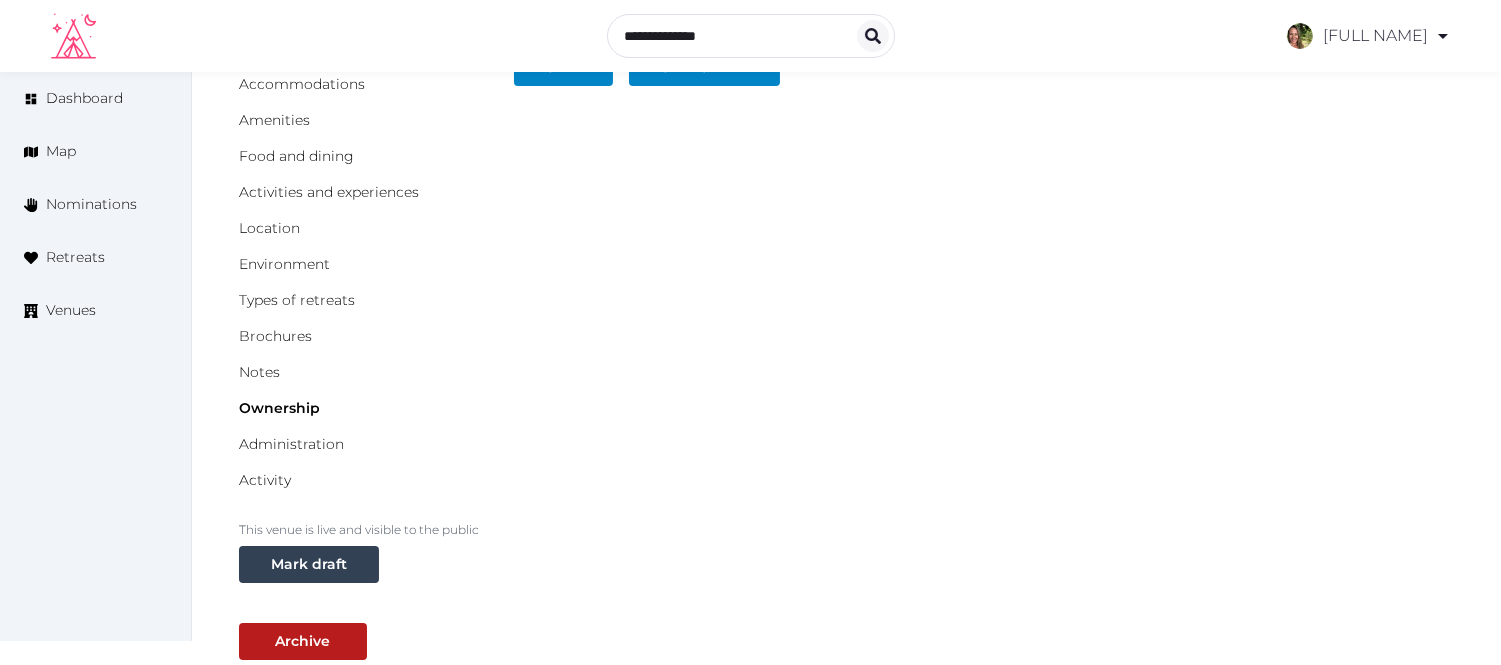 scroll, scrollTop: 27, scrollLeft: 0, axis: vertical 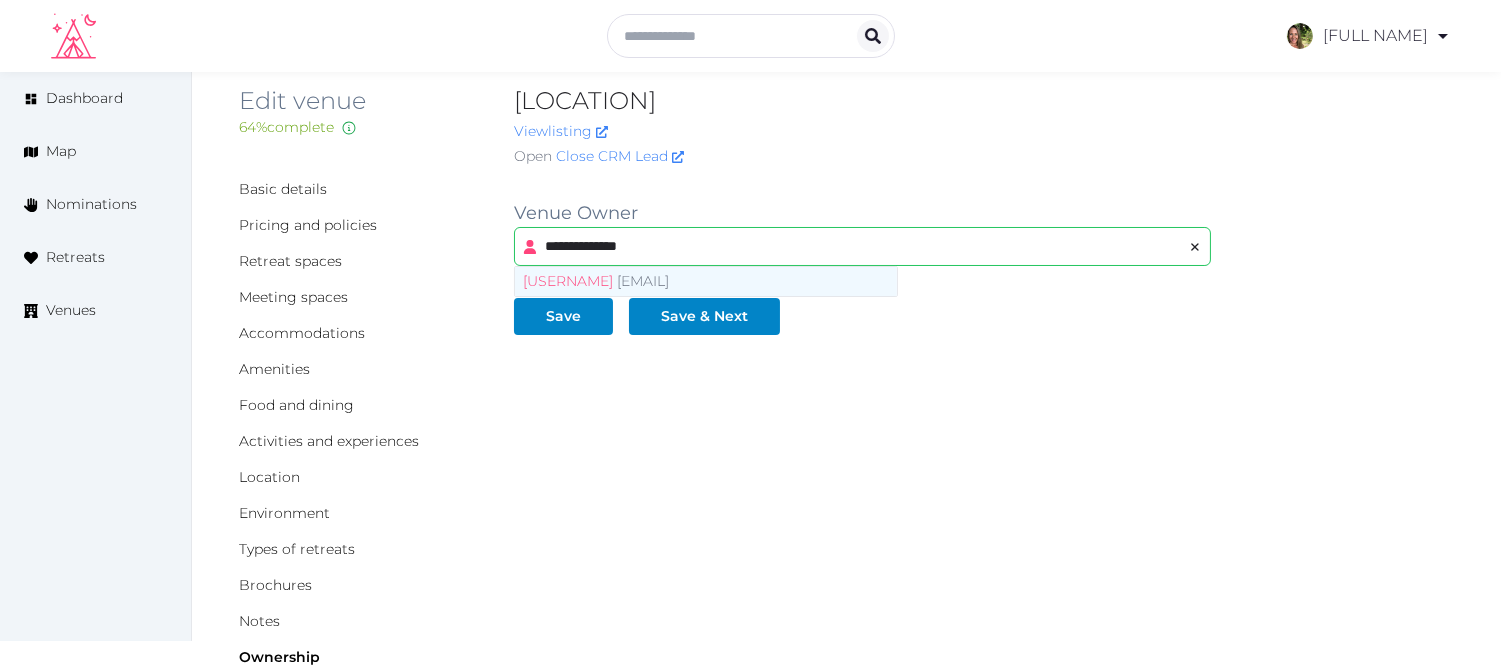 click on "**********" at bounding box center [858, 246] 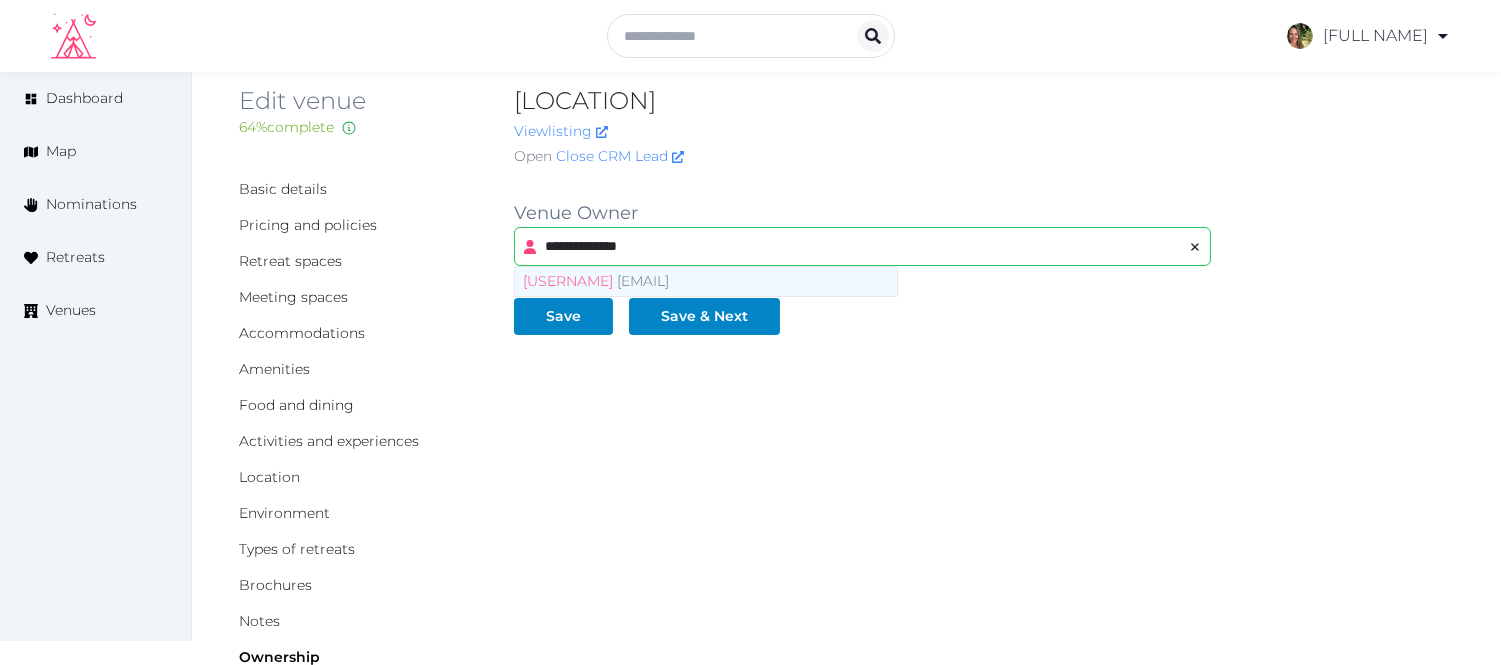 click at bounding box center (1195, 247) 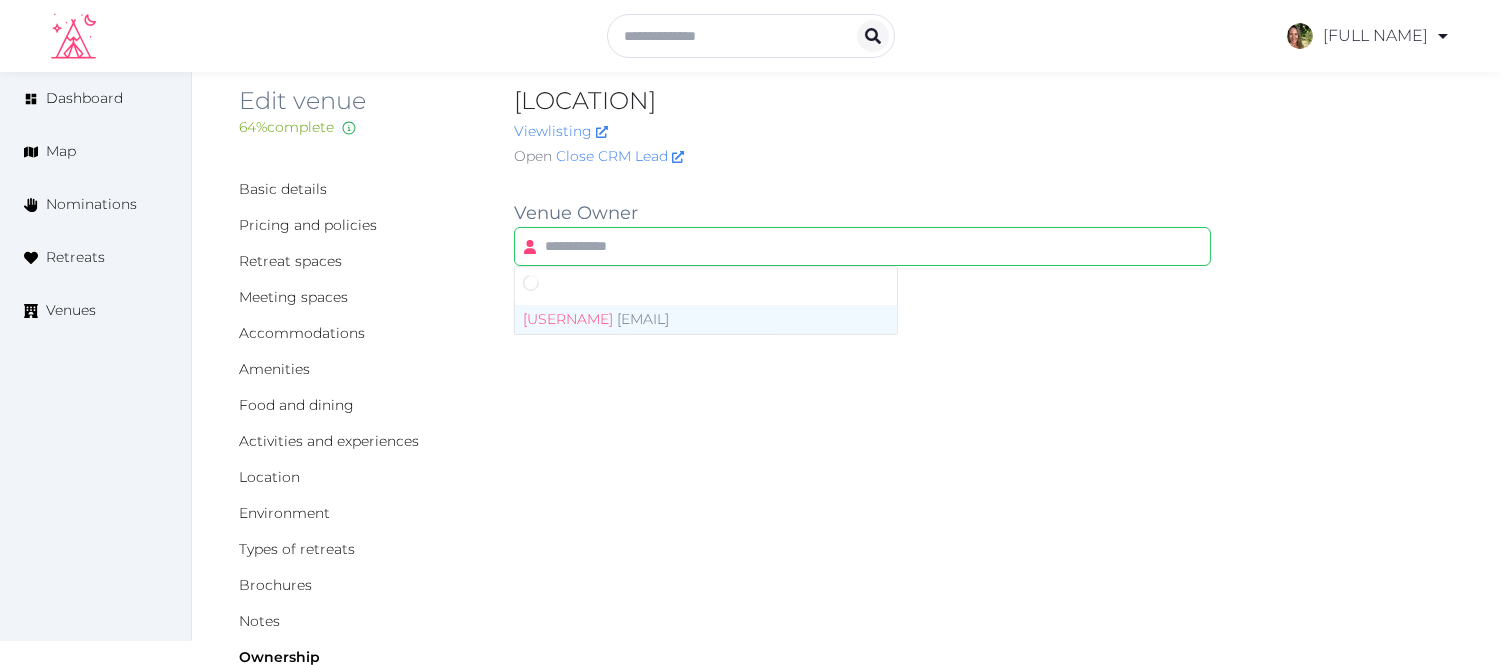 click at bounding box center (873, 246) 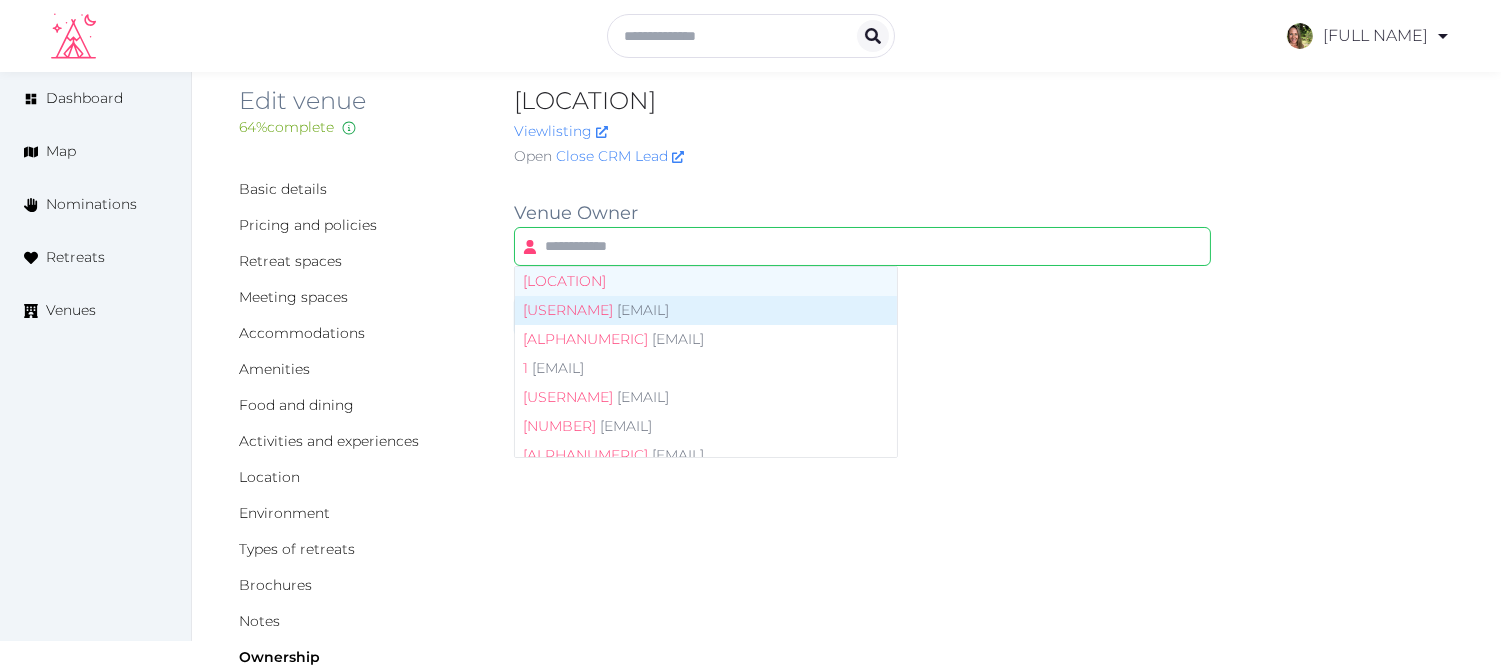 scroll, scrollTop: 0, scrollLeft: 0, axis: both 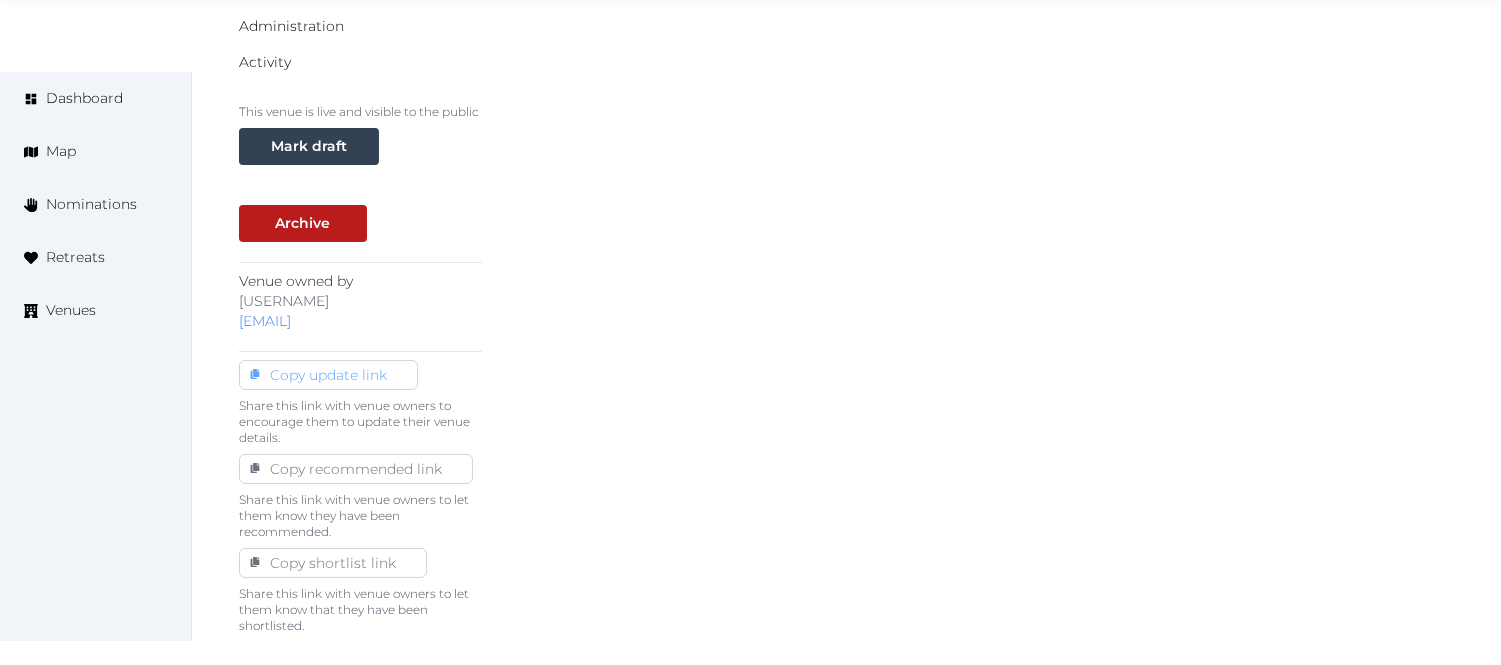click on "Copy update link" at bounding box center (328, 375) 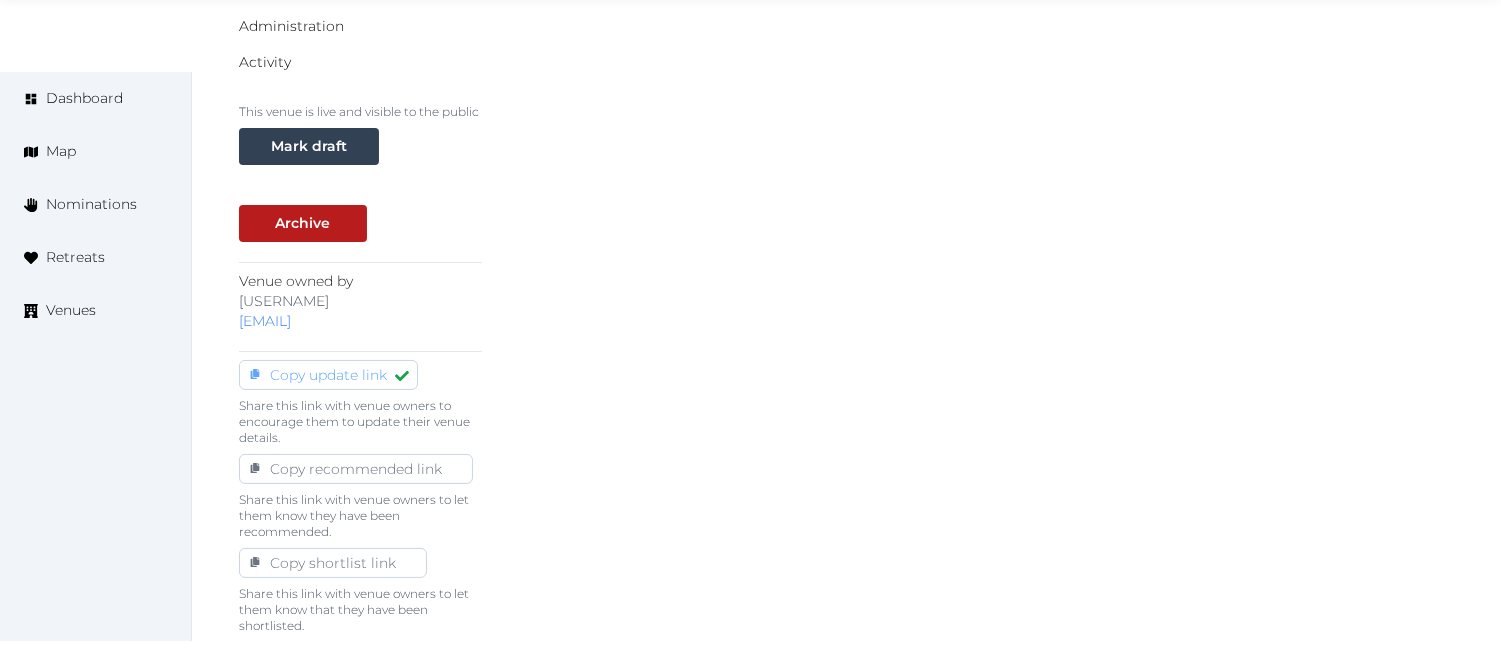 scroll, scrollTop: 1152, scrollLeft: 0, axis: vertical 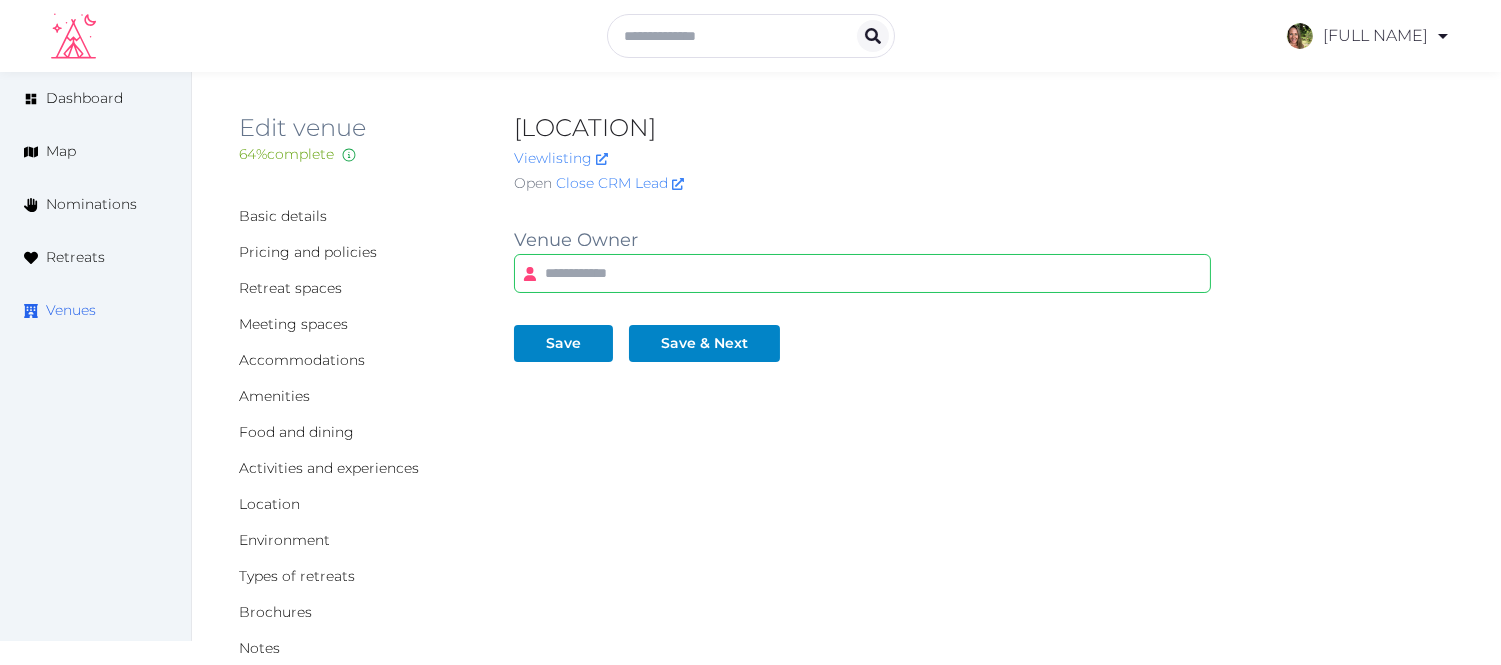 click on "Venues" at bounding box center [71, 310] 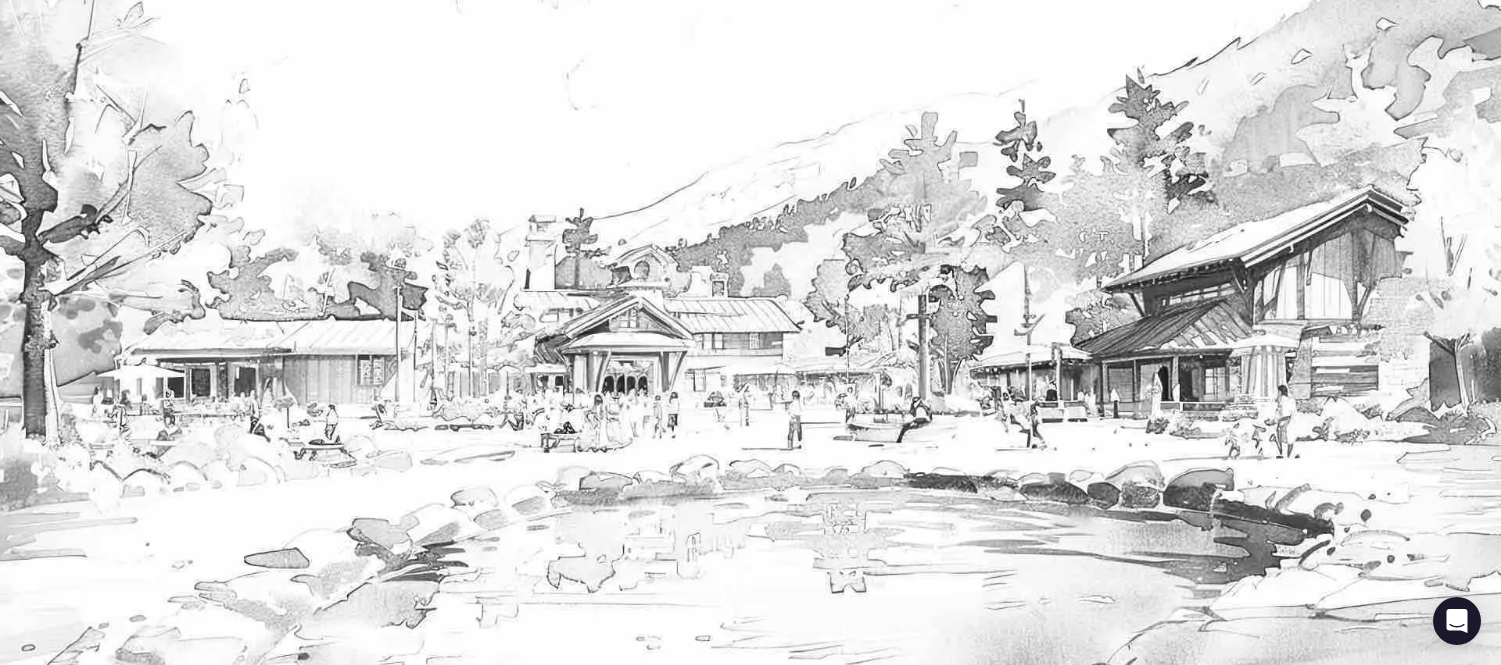 scroll, scrollTop: 0, scrollLeft: 0, axis: both 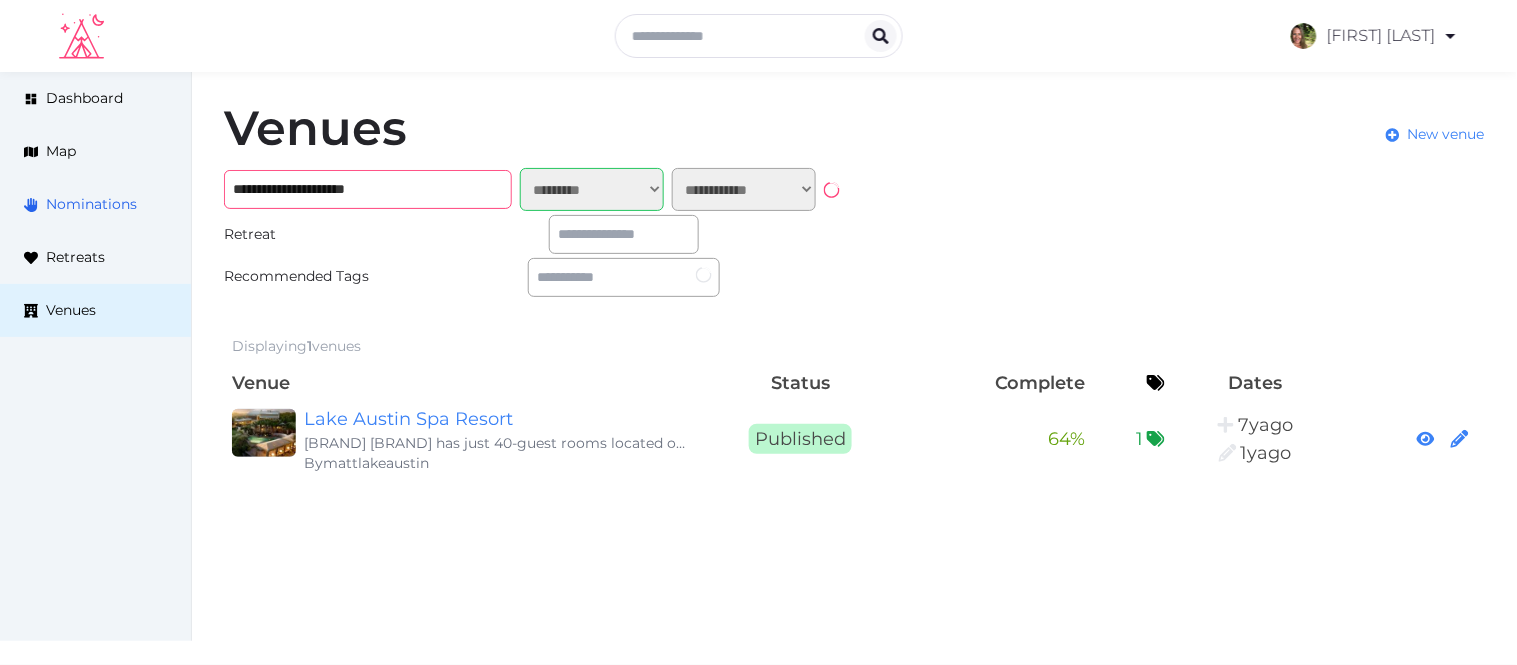 drag, startPoint x: 430, startPoint y: 181, endPoint x: 82, endPoint y: 212, distance: 349.37802 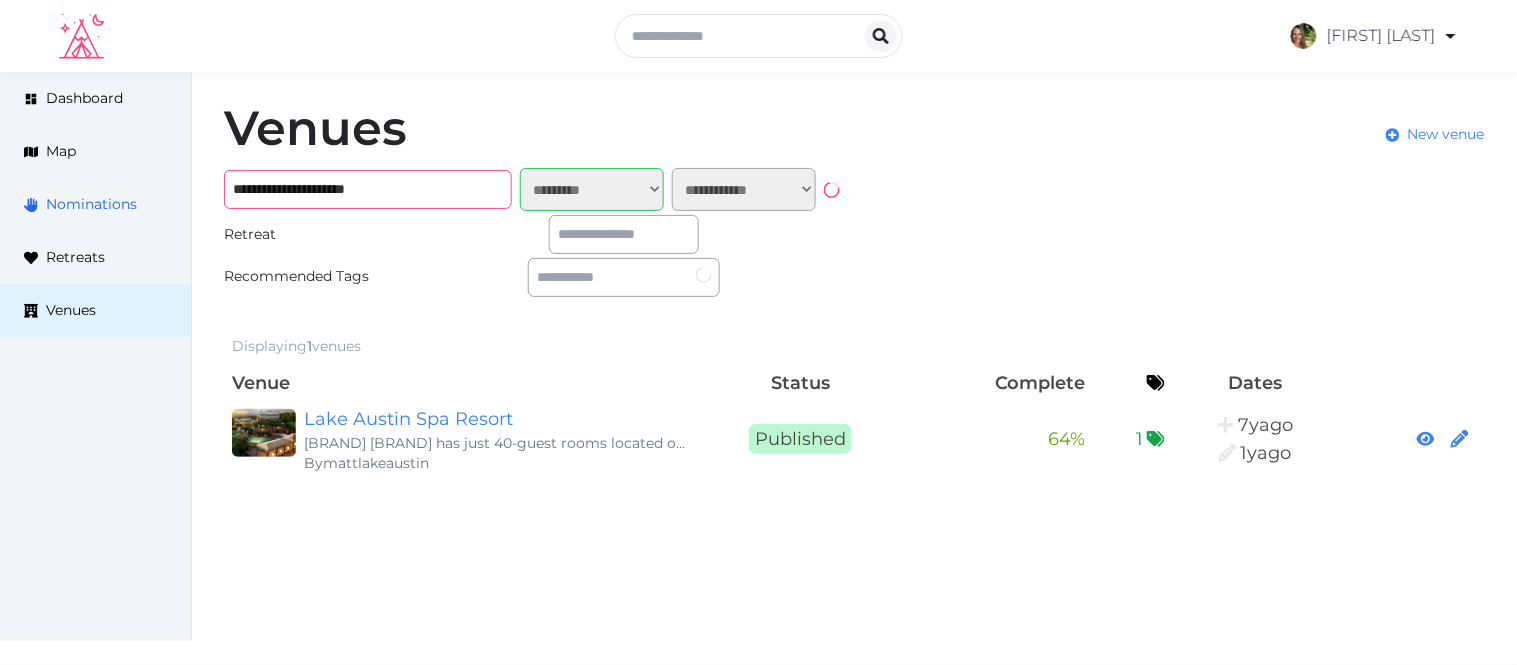 click on "**********" at bounding box center [758, 290] 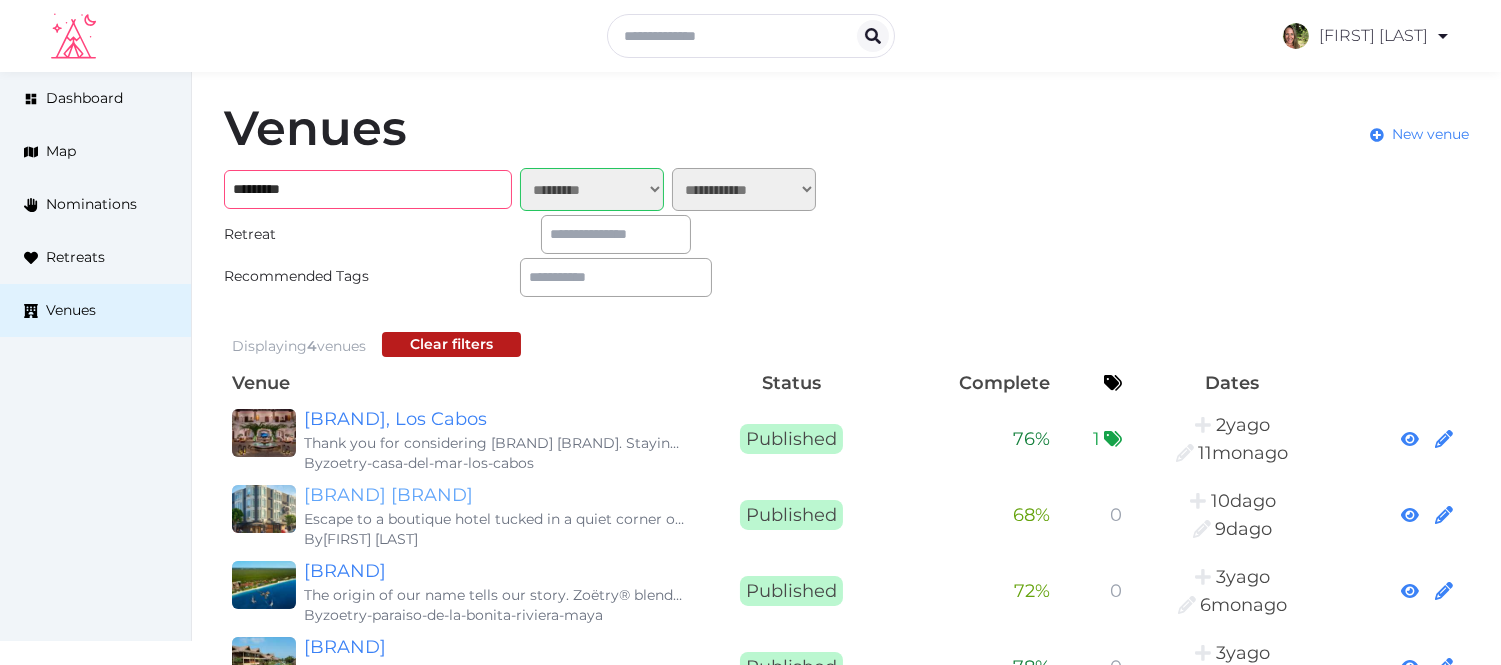 type on "*********" 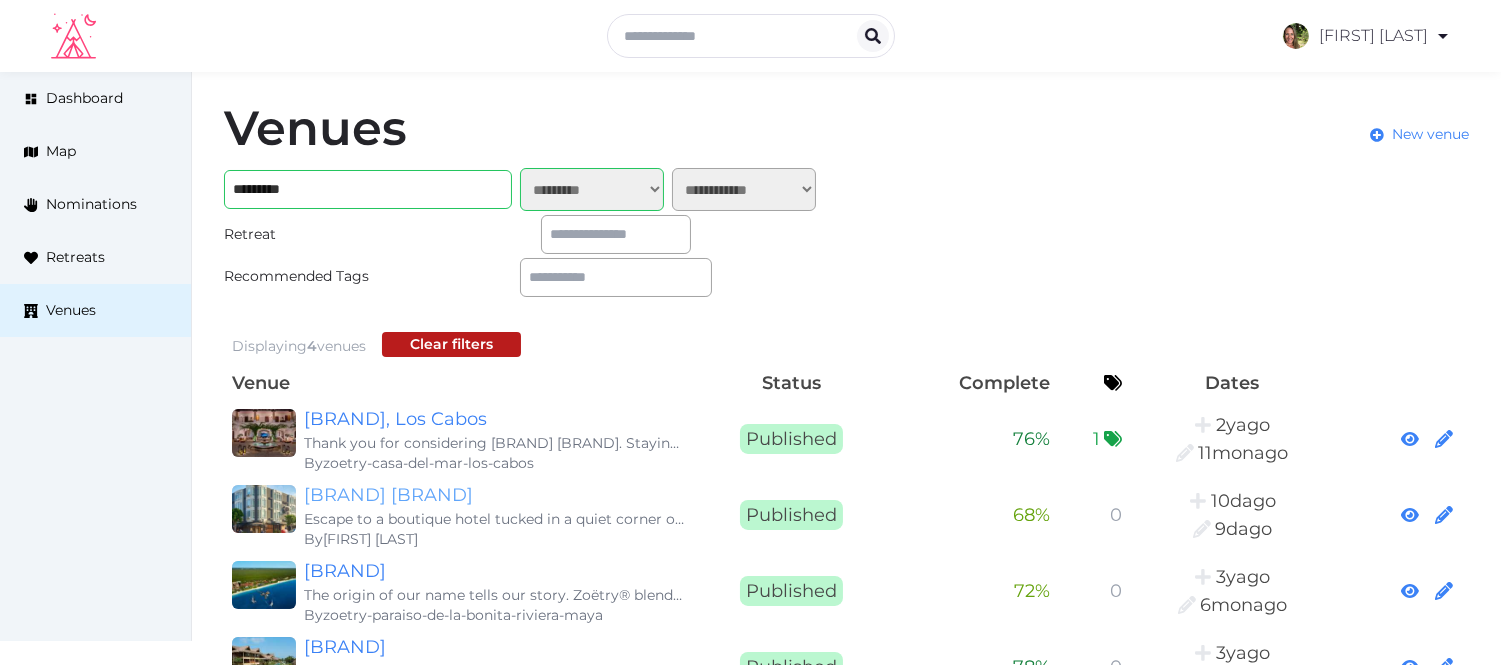 click on "Hotel Zoe Fisherman's Wharf" at bounding box center [496, 495] 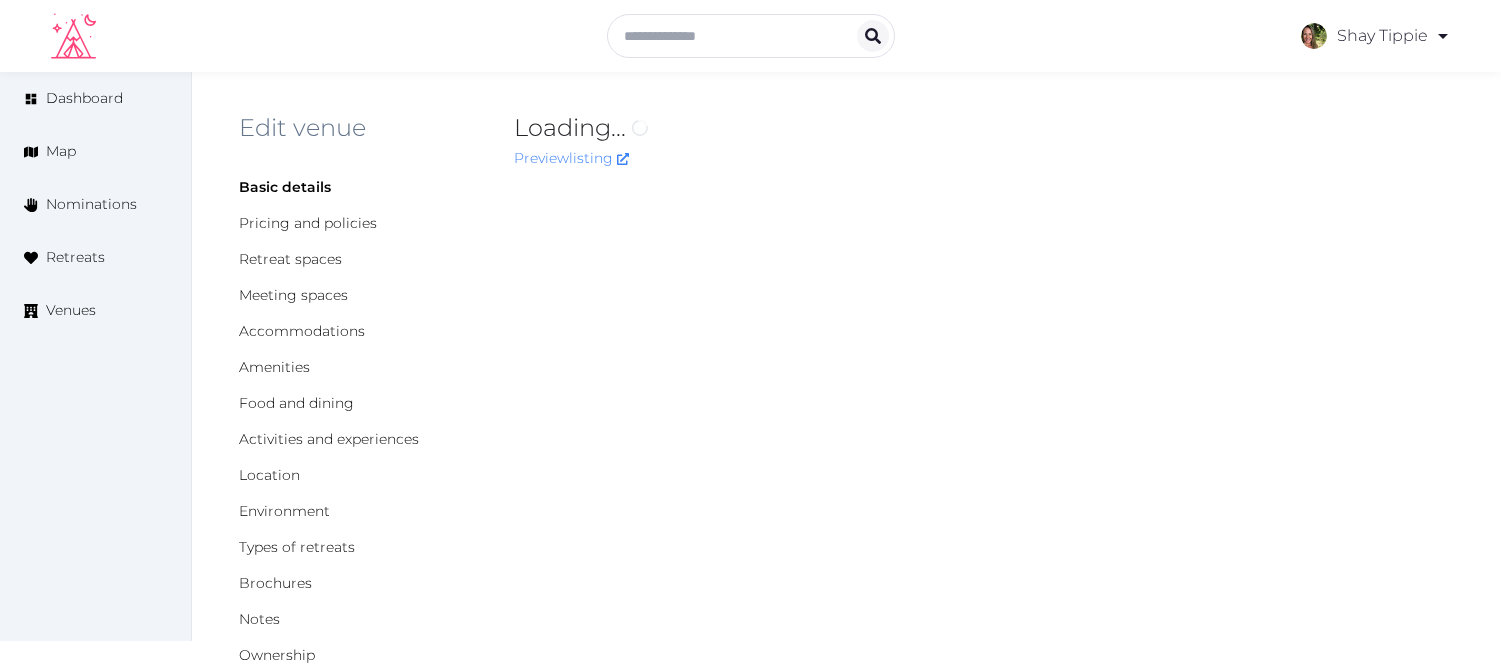 scroll, scrollTop: 0, scrollLeft: 0, axis: both 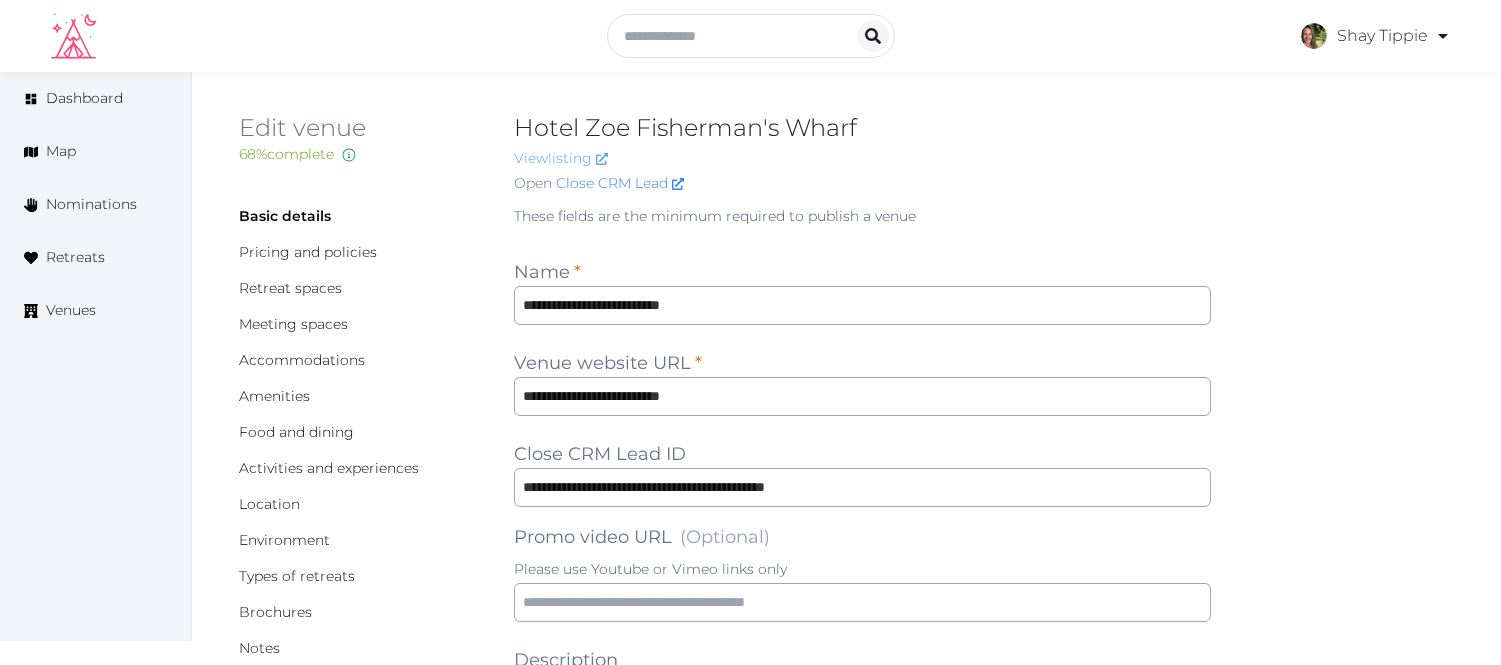 click on "View  listing" at bounding box center [561, 158] 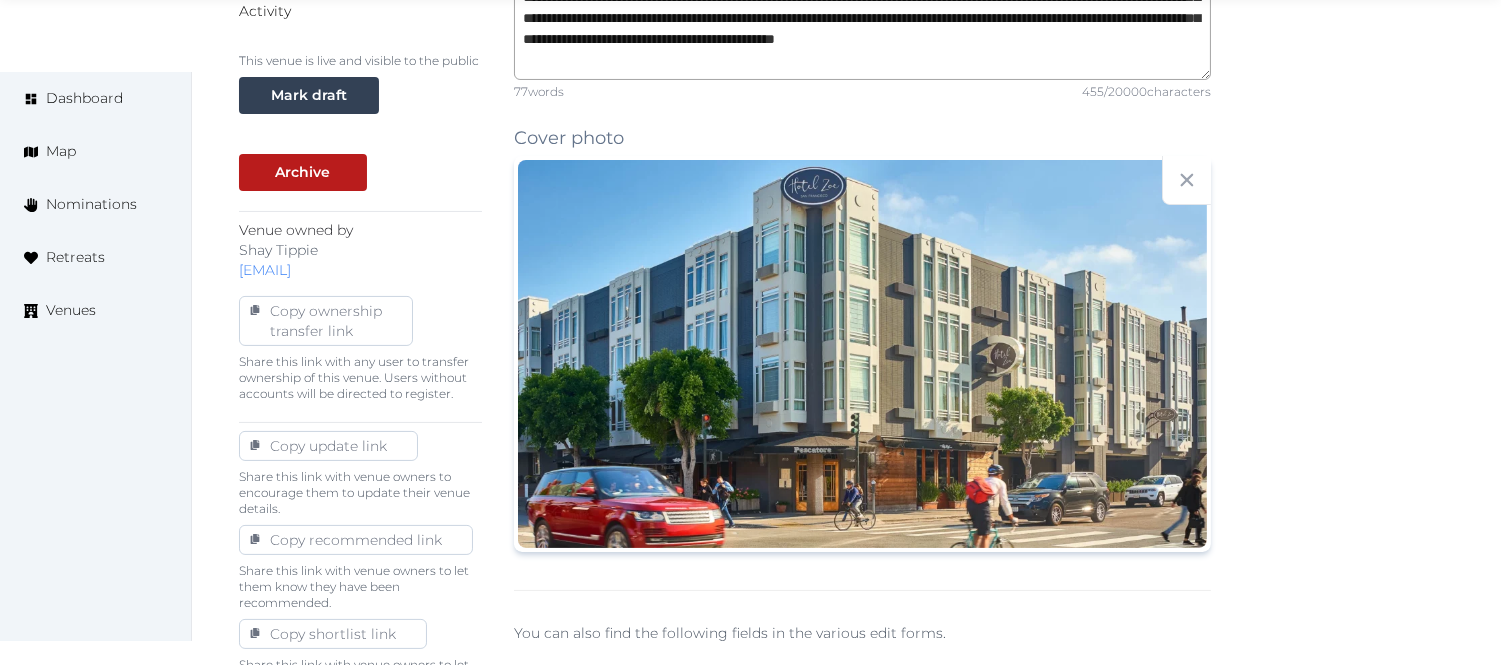 scroll, scrollTop: 777, scrollLeft: 0, axis: vertical 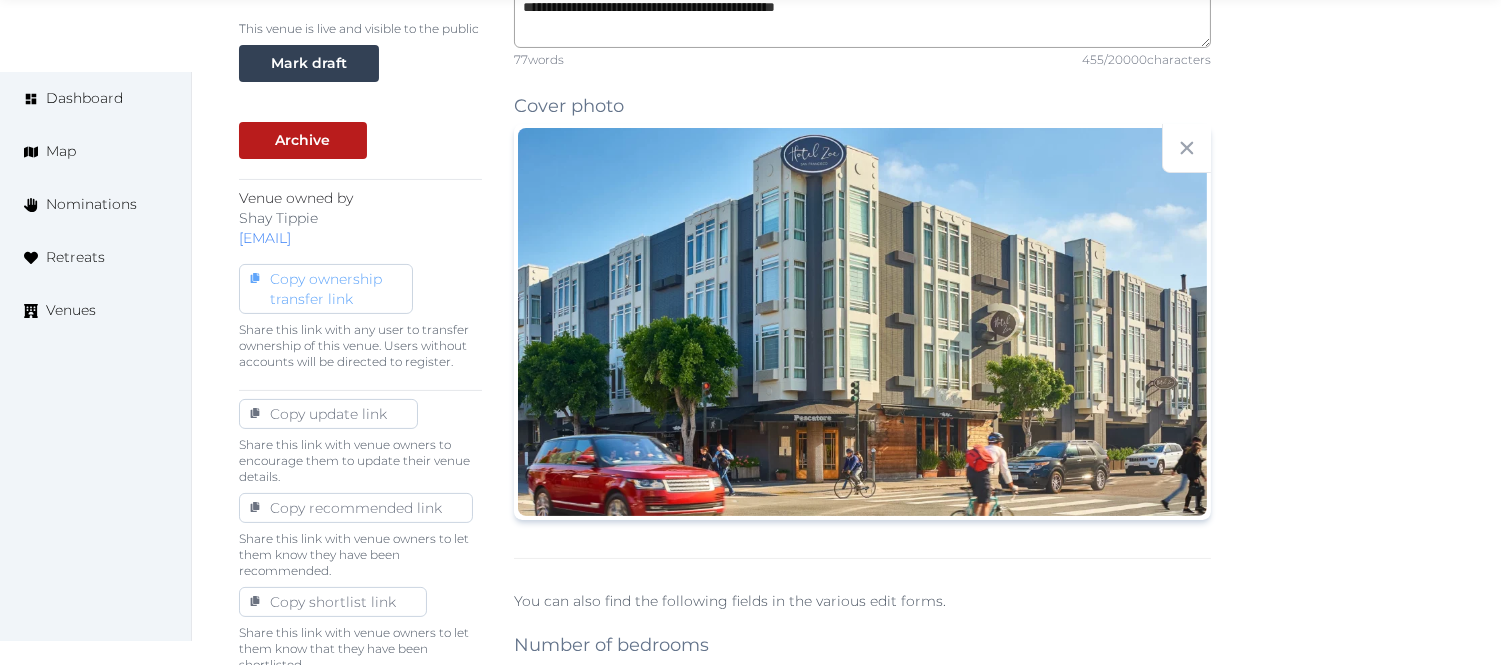 click on "Copy ownership transfer link" at bounding box center [326, 289] 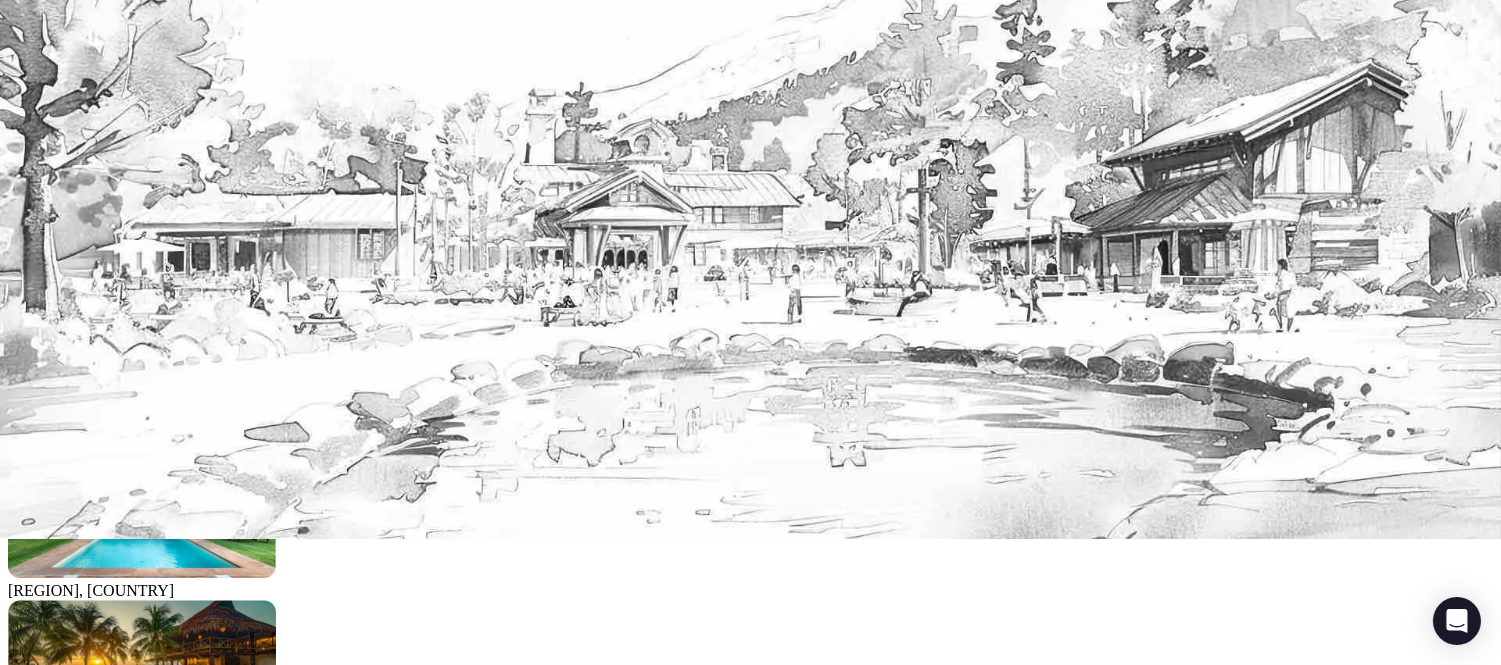 scroll, scrollTop: 333, scrollLeft: 0, axis: vertical 